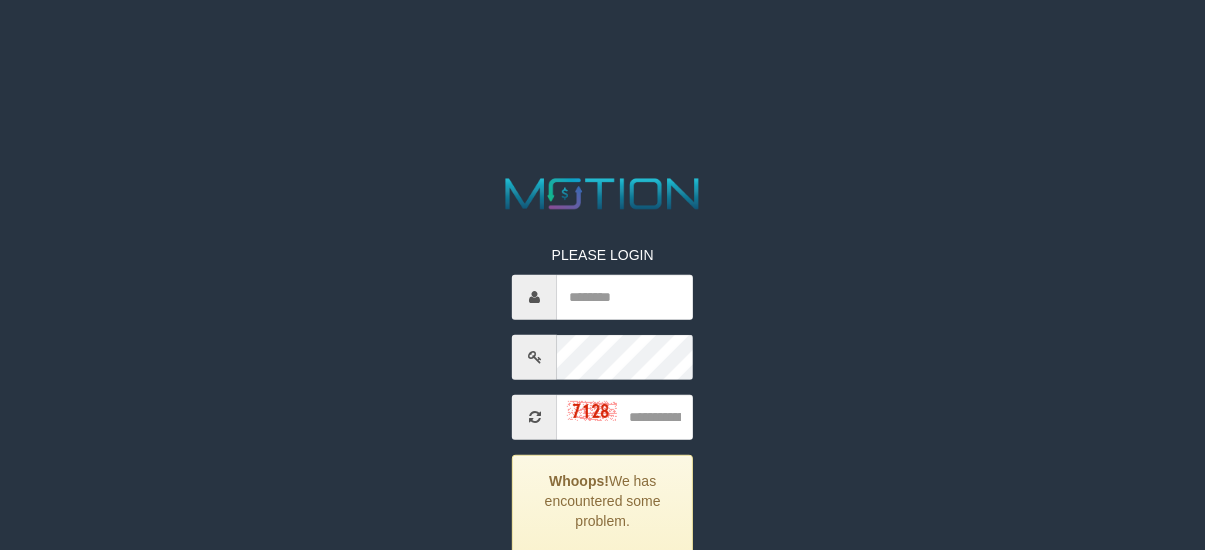 scroll, scrollTop: 200, scrollLeft: 0, axis: vertical 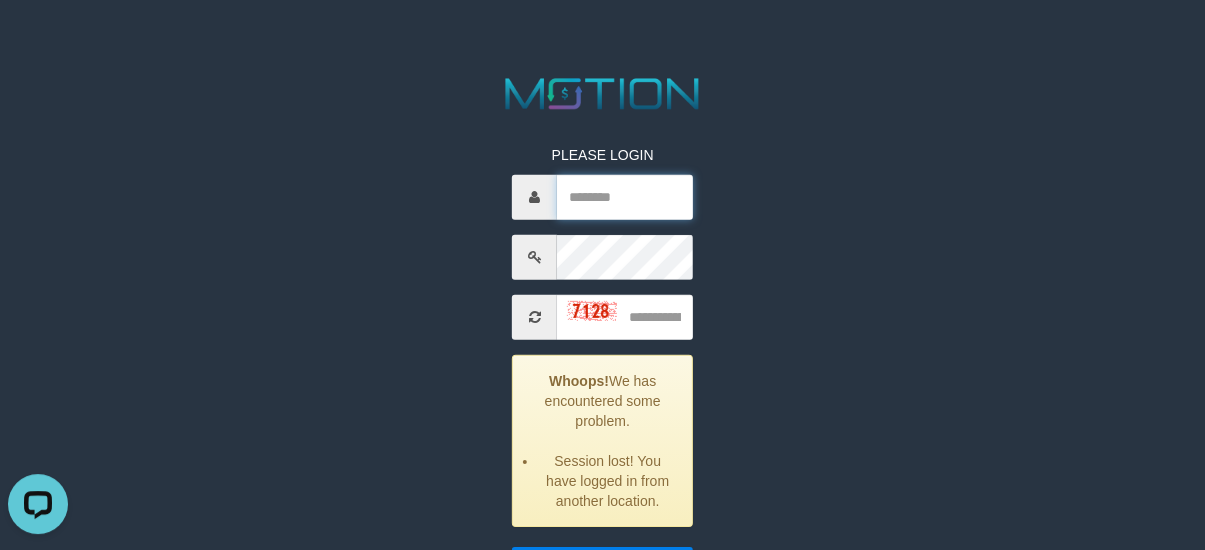 type on "*********" 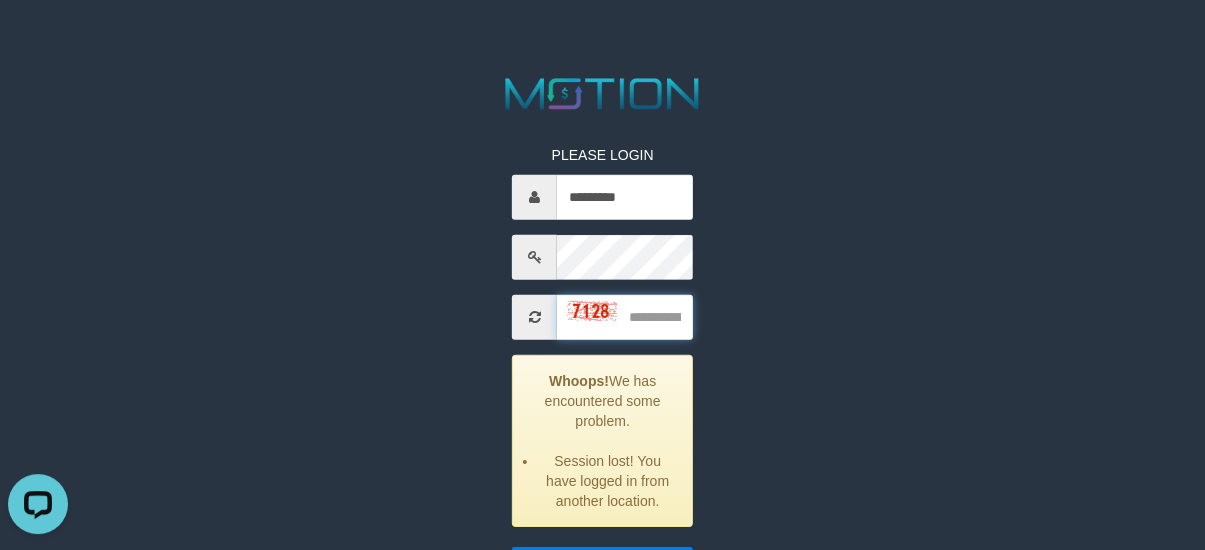 click at bounding box center (625, 316) 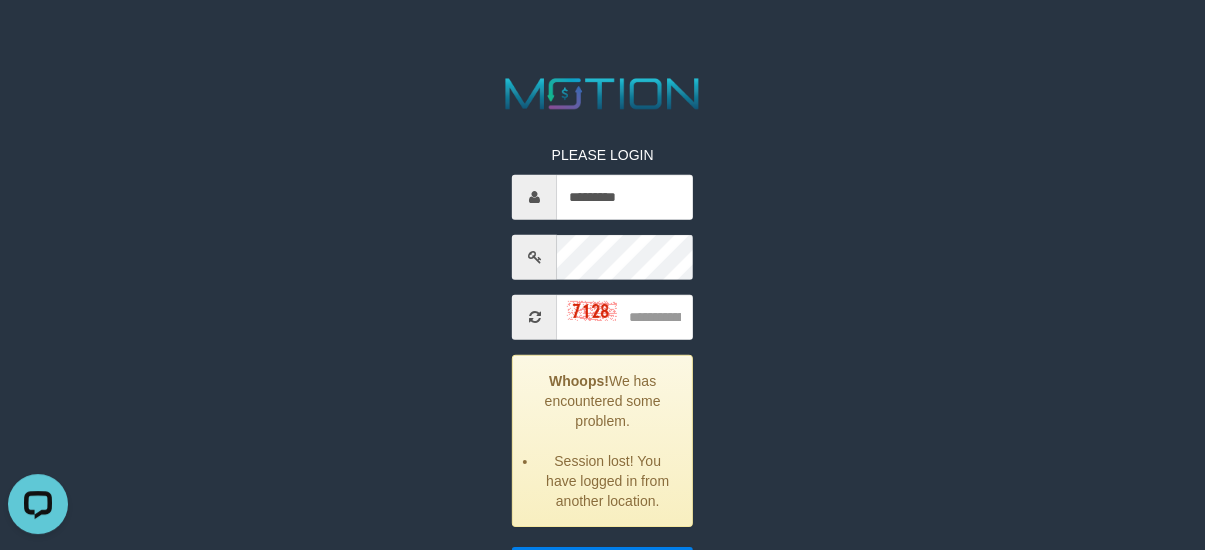 click at bounding box center [534, 196] 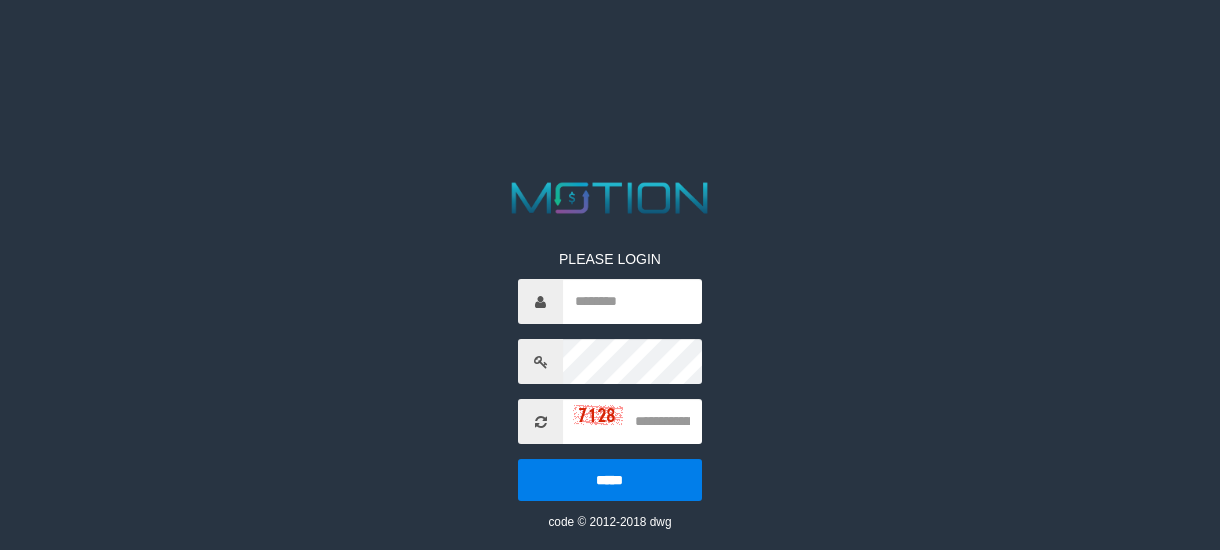 scroll, scrollTop: 0, scrollLeft: 0, axis: both 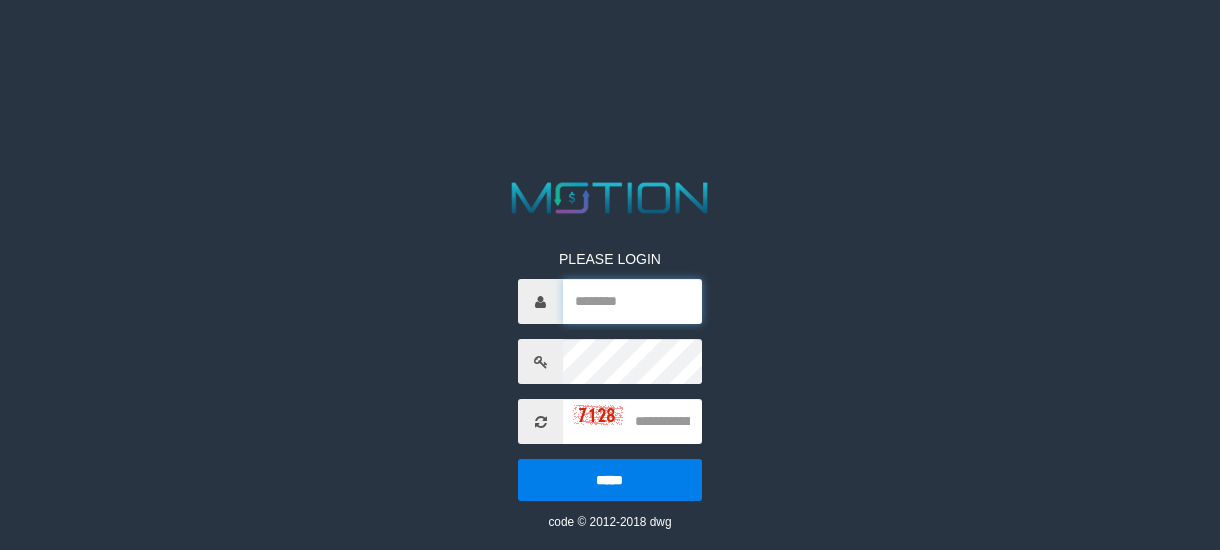 type on "*********" 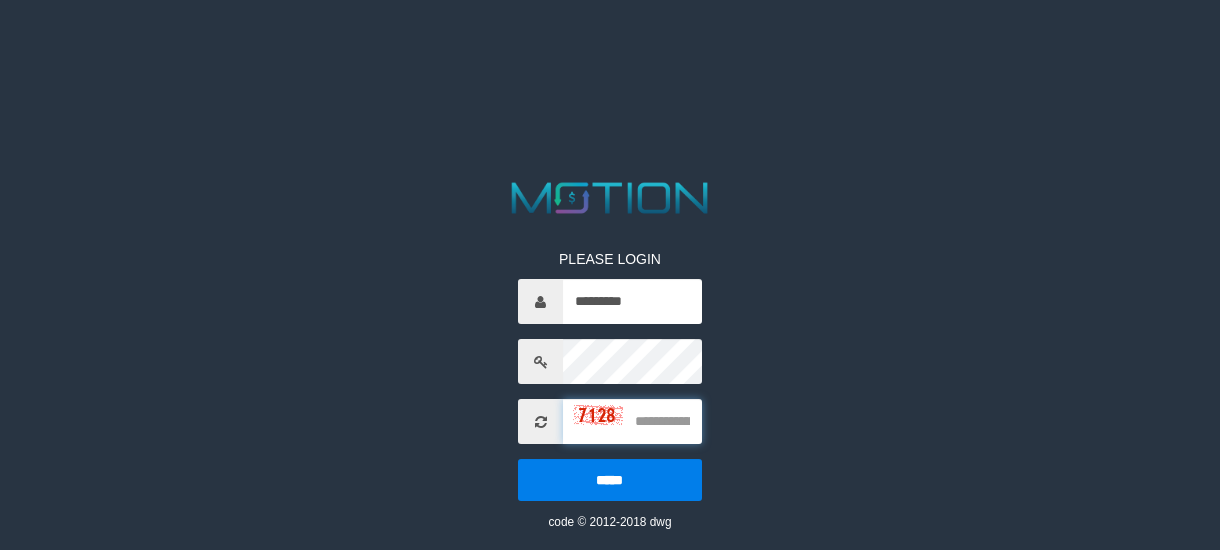 click at bounding box center (632, 421) 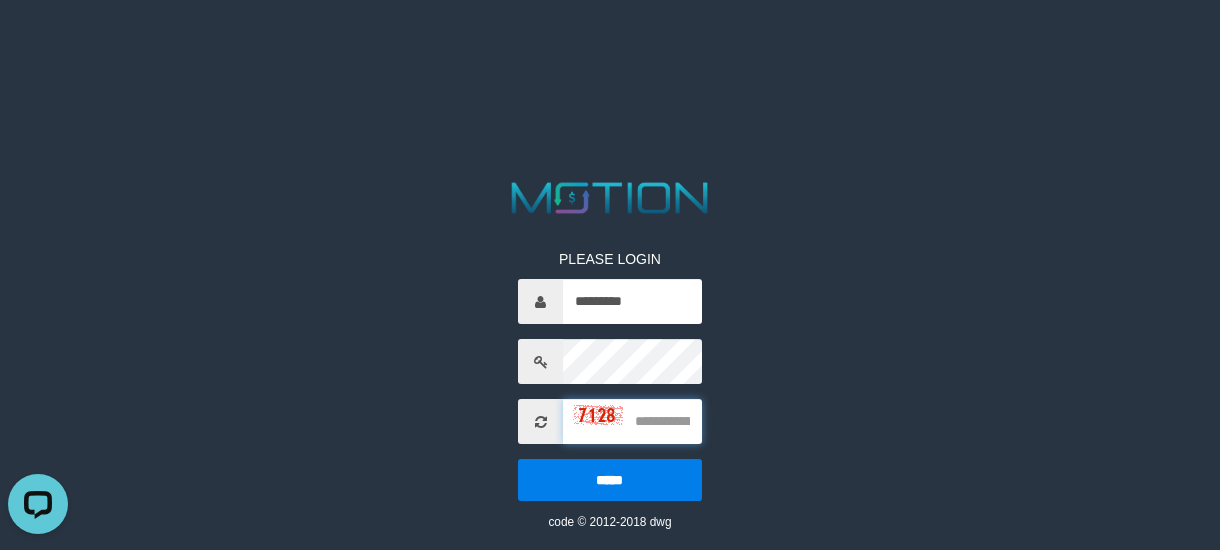 scroll, scrollTop: 0, scrollLeft: 0, axis: both 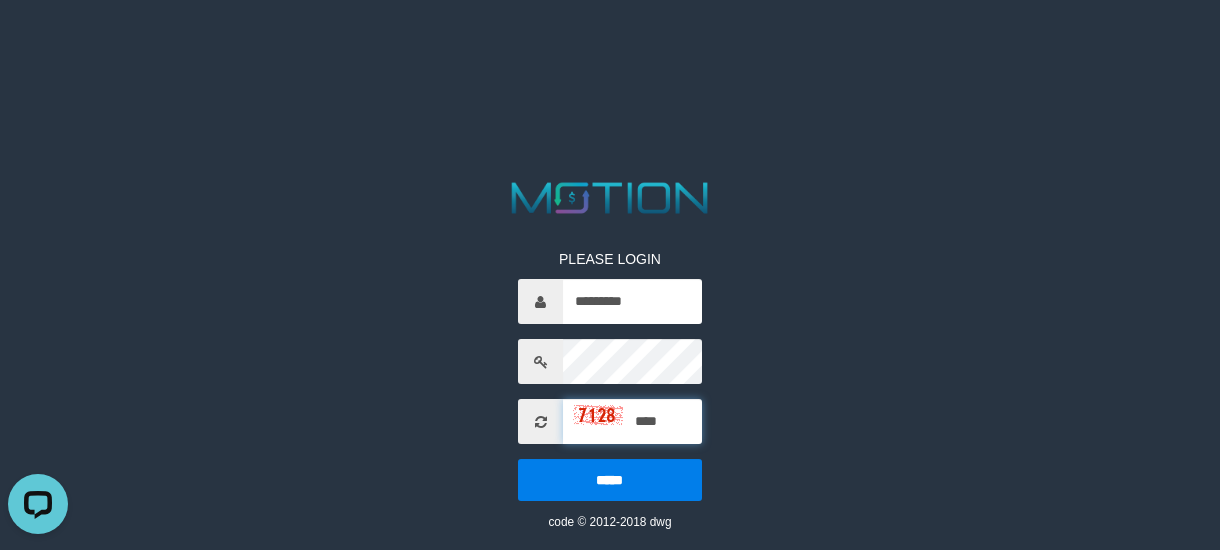 type on "****" 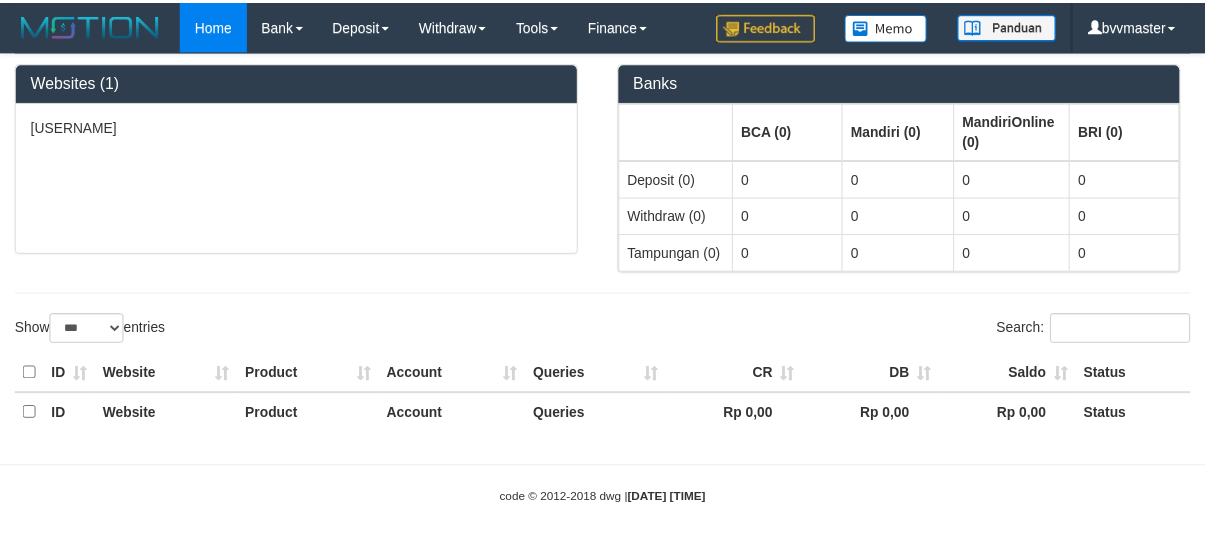 scroll, scrollTop: 0, scrollLeft: 0, axis: both 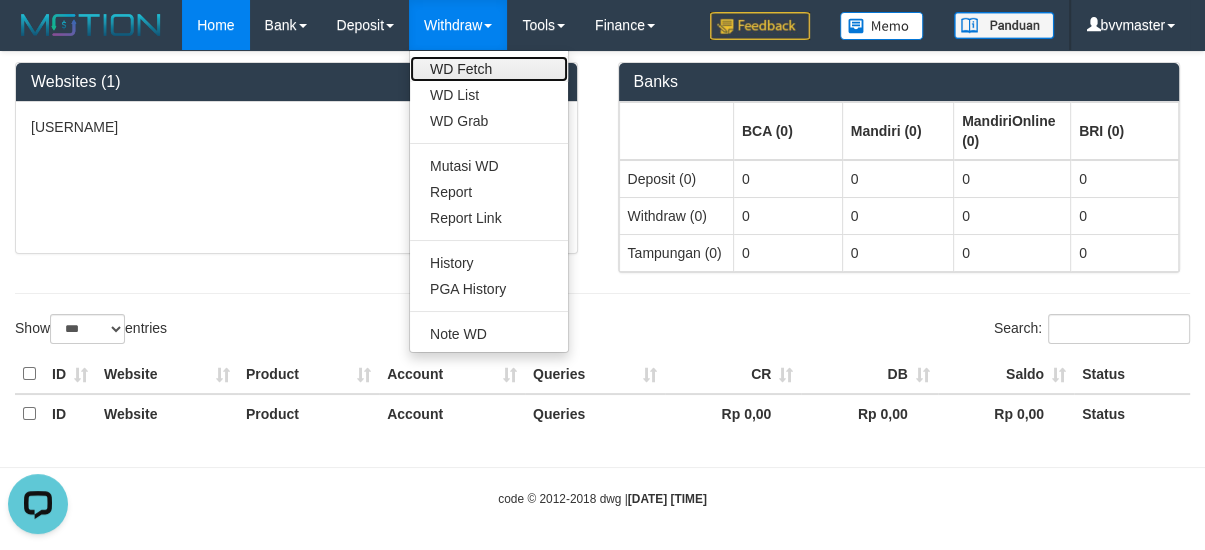 click on "WD Fetch
WD List
WD Grab
Mutasi WD
Report
Report Link
History
PGA History
Note WD" at bounding box center (489, 201) 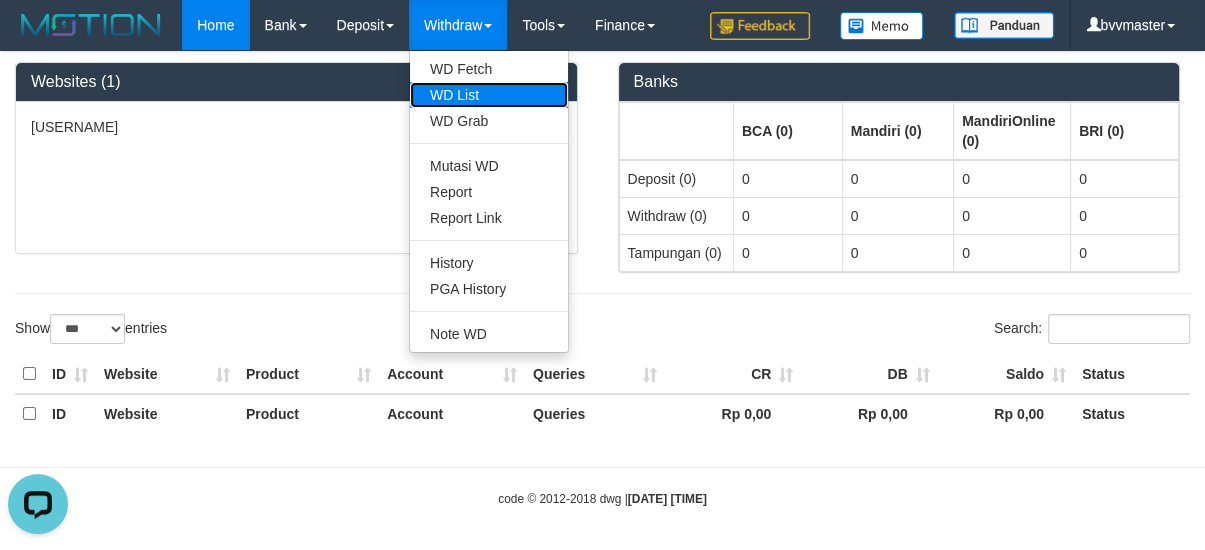 click on "WD List" at bounding box center [489, 95] 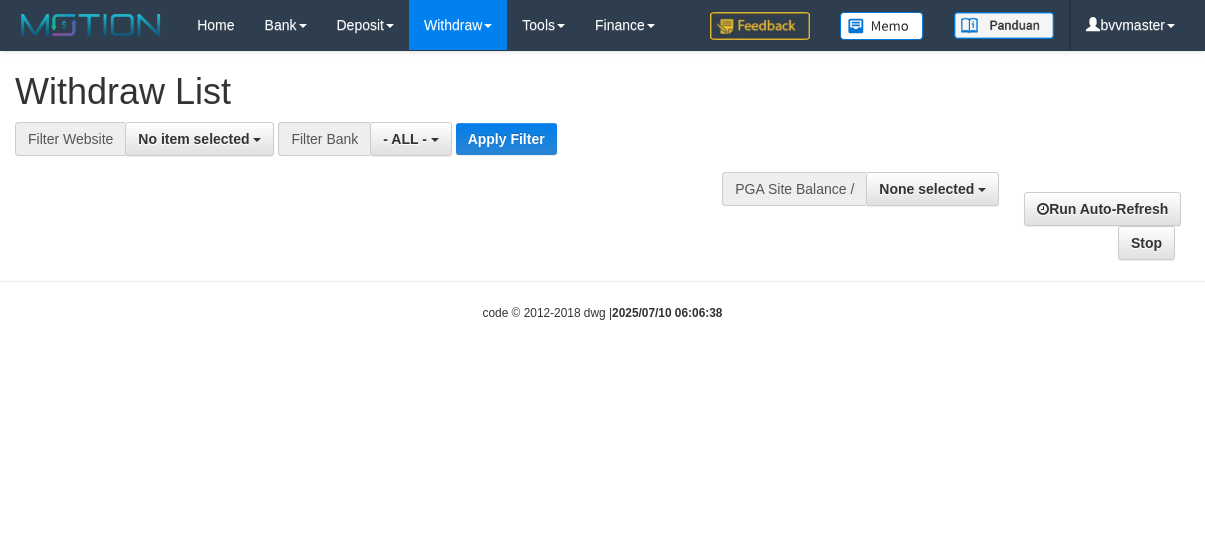 scroll, scrollTop: 0, scrollLeft: 0, axis: both 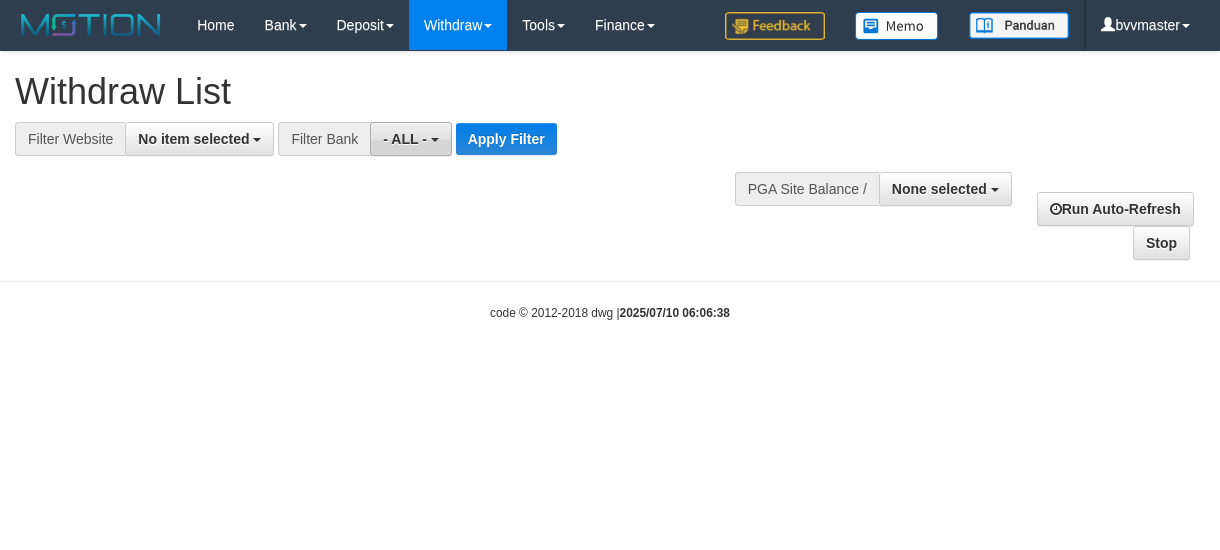 click on "- ALL -" at bounding box center (193, 139) 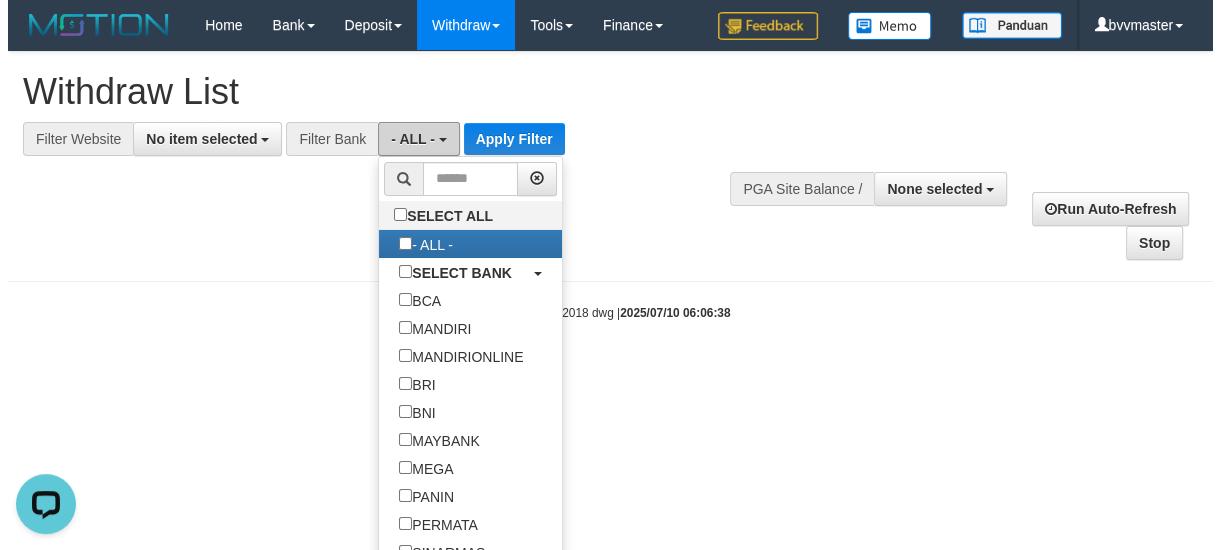 scroll, scrollTop: 0, scrollLeft: 0, axis: both 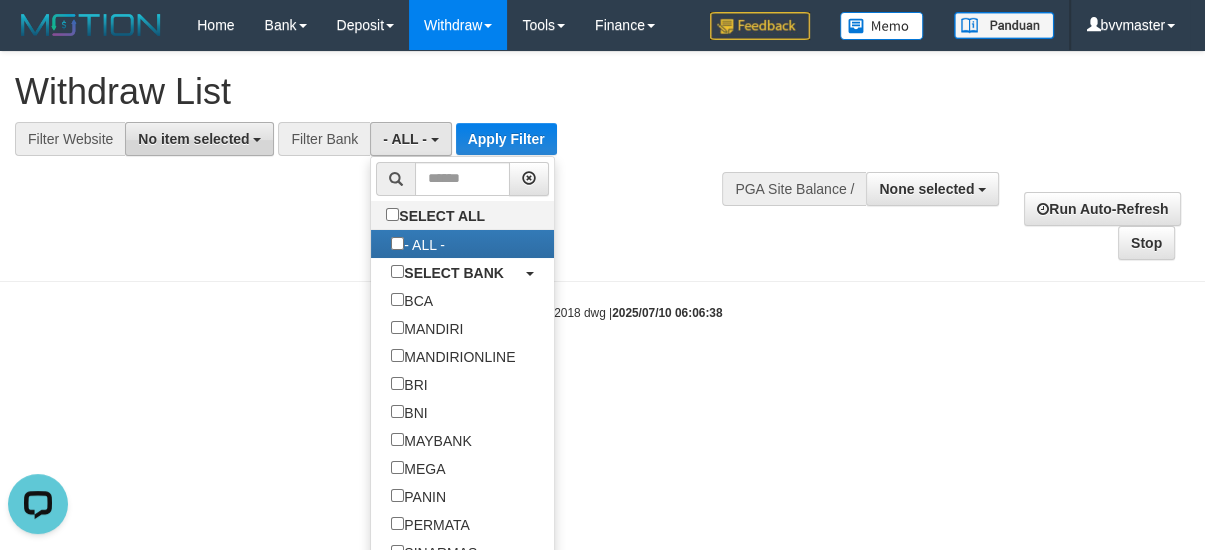 click on "No item selected" at bounding box center [199, 139] 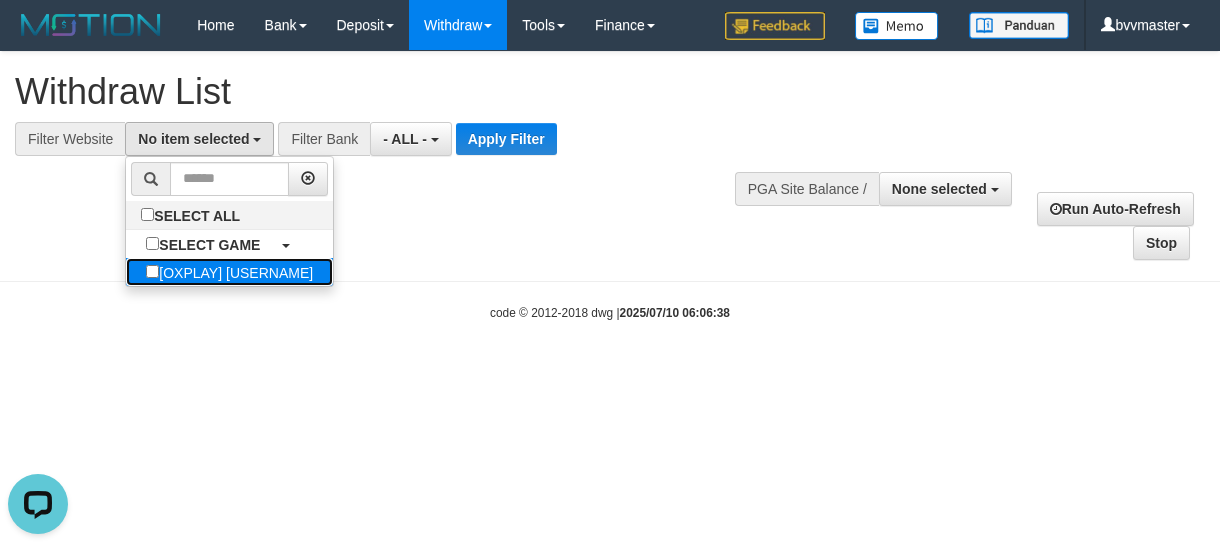 click on "[OXPLAY] JONI88" at bounding box center [193, 215] 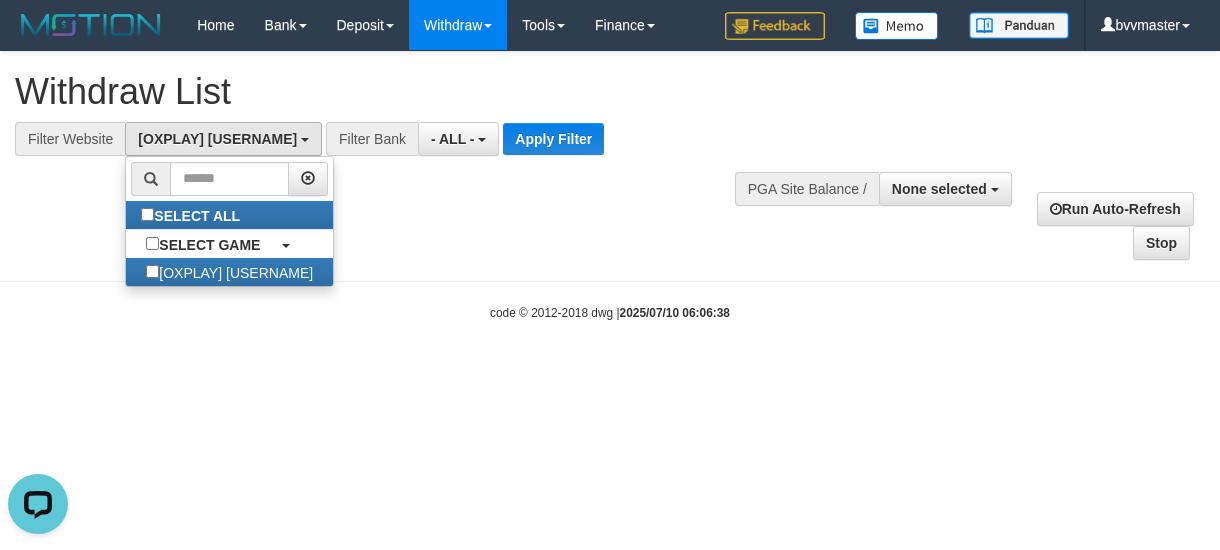 scroll, scrollTop: 17, scrollLeft: 0, axis: vertical 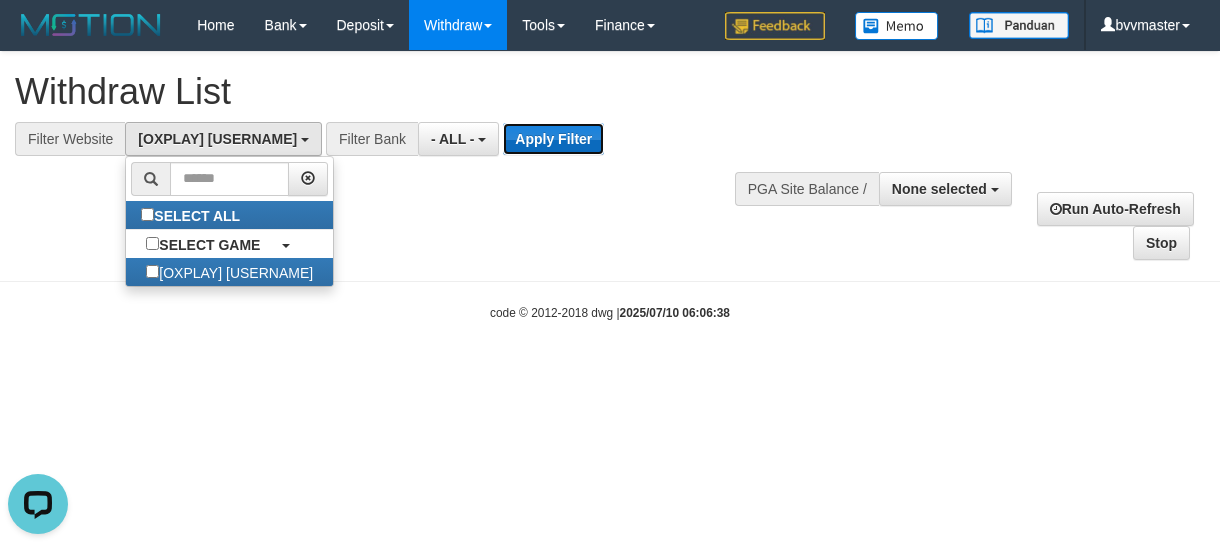 click on "Apply Filter" at bounding box center [553, 139] 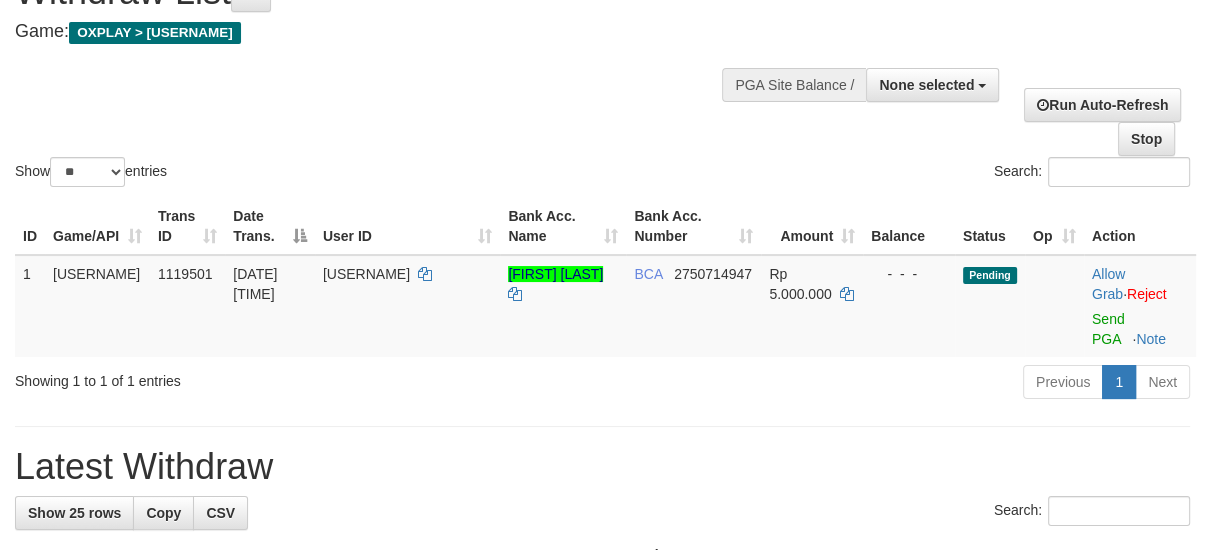 scroll, scrollTop: 150, scrollLeft: 0, axis: vertical 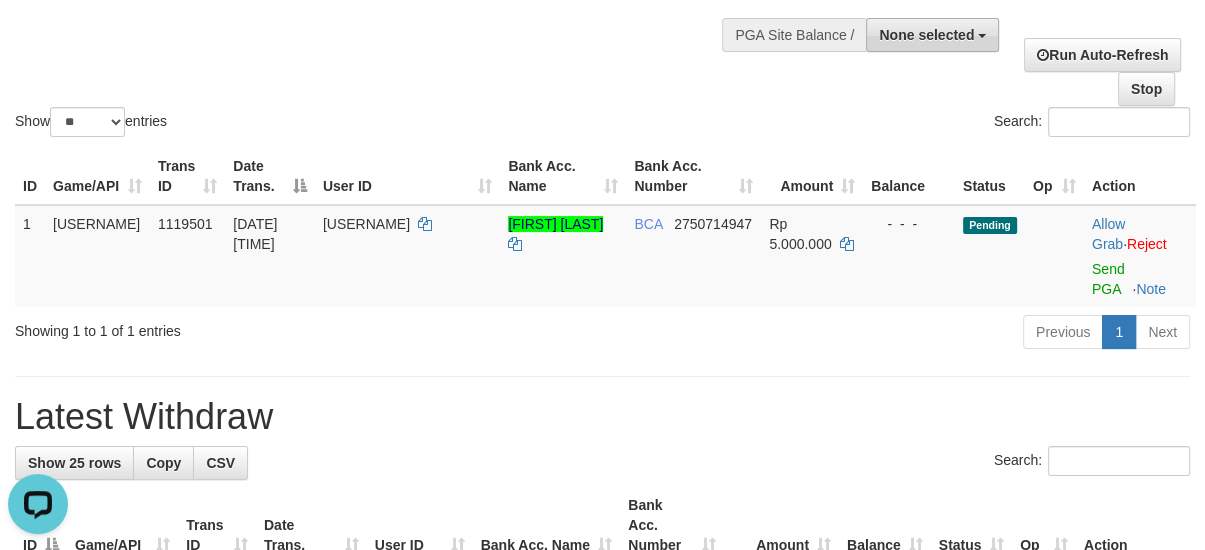 click on "None selected" at bounding box center (926, 35) 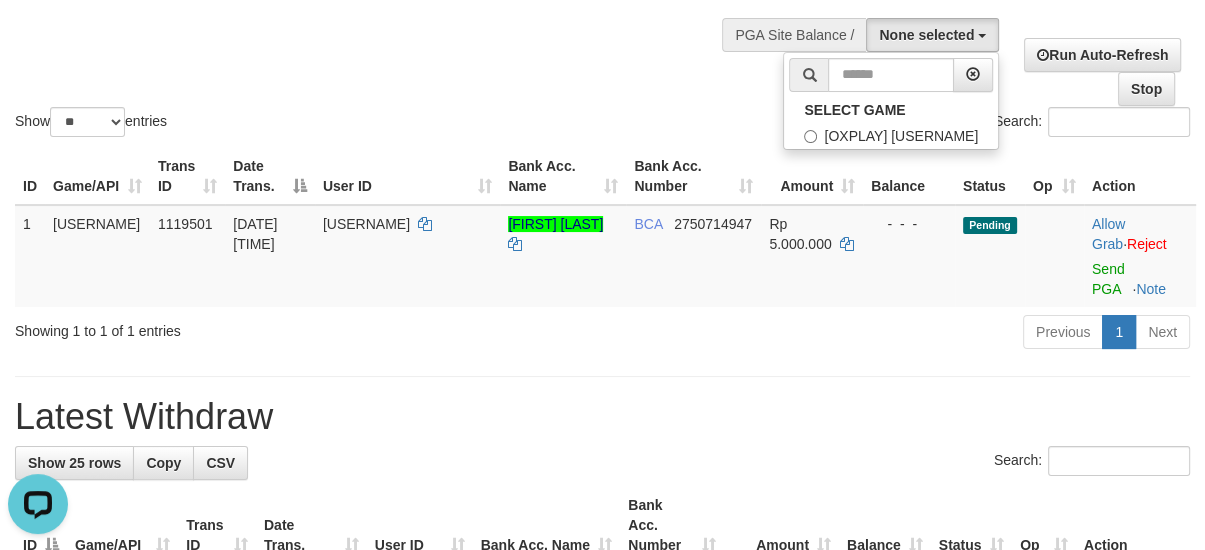click on "Balance" at bounding box center [909, 176] 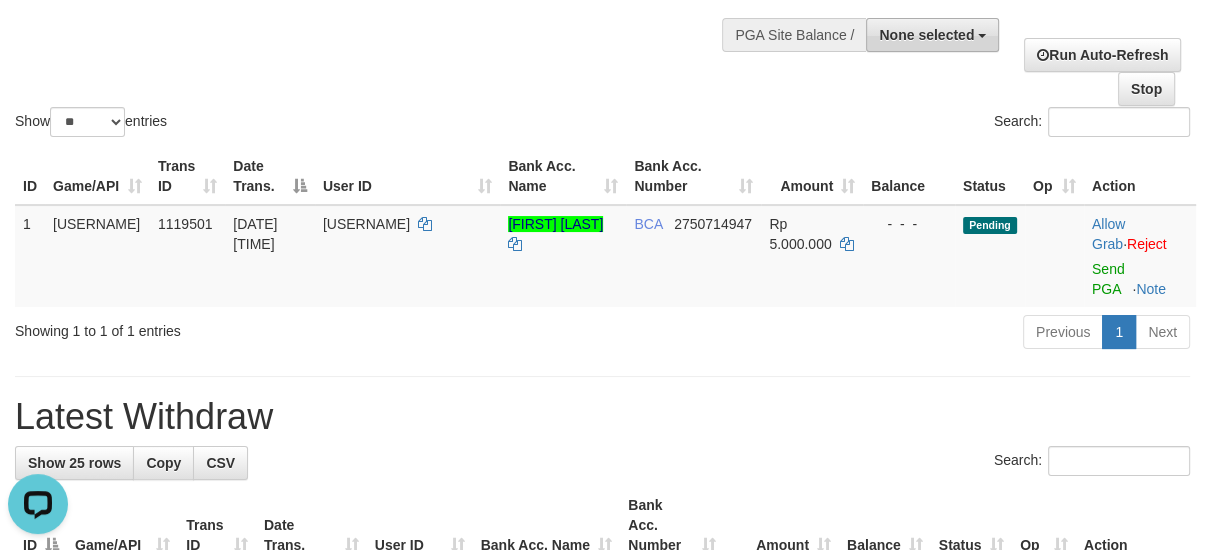click on "None selected" at bounding box center [926, 35] 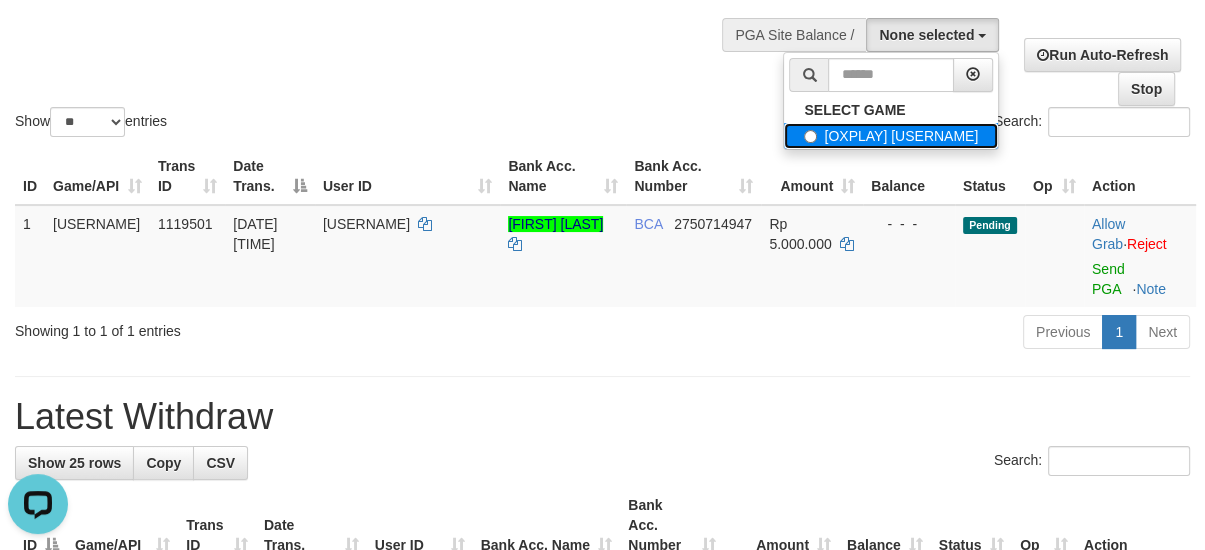click on "[OXPLAY] [USERNAME]" at bounding box center [891, 136] 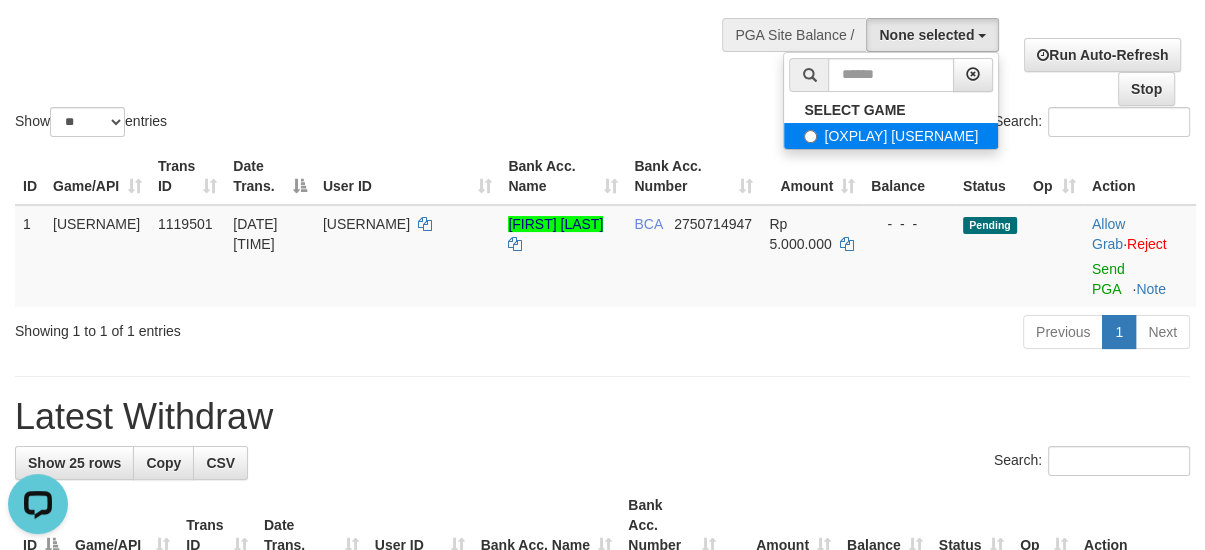scroll, scrollTop: 17, scrollLeft: 0, axis: vertical 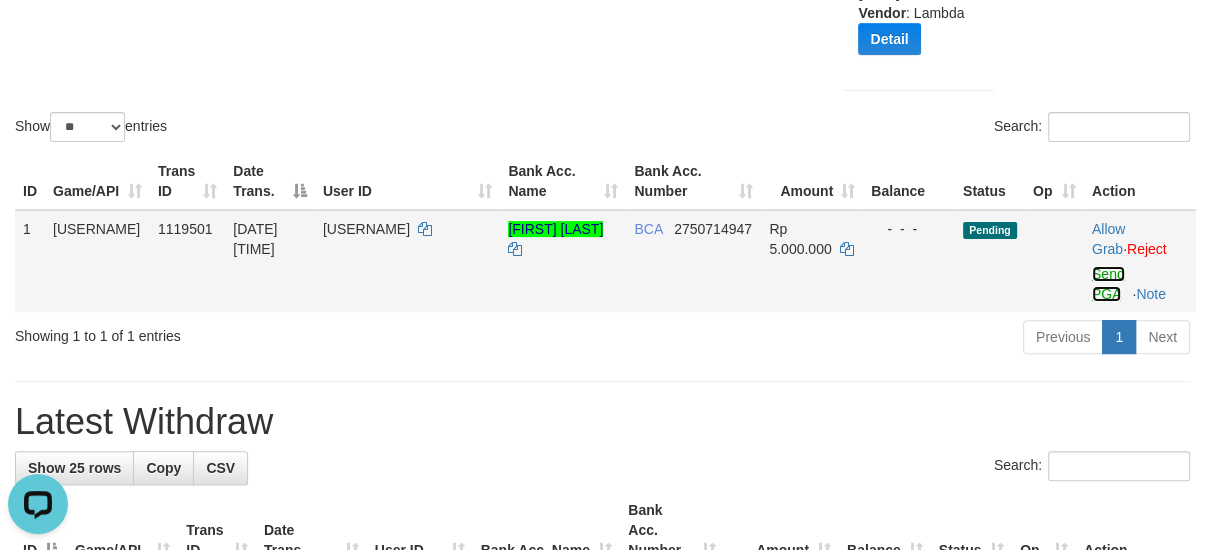 click on "Send PGA" at bounding box center (1108, 284) 